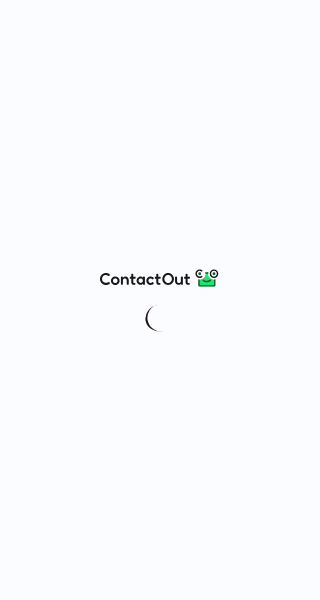 scroll, scrollTop: 0, scrollLeft: 0, axis: both 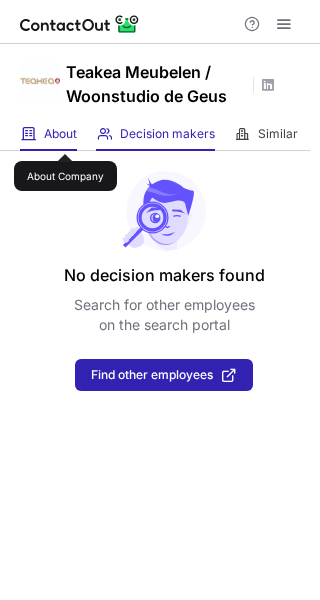 click on "About" at bounding box center [60, 134] 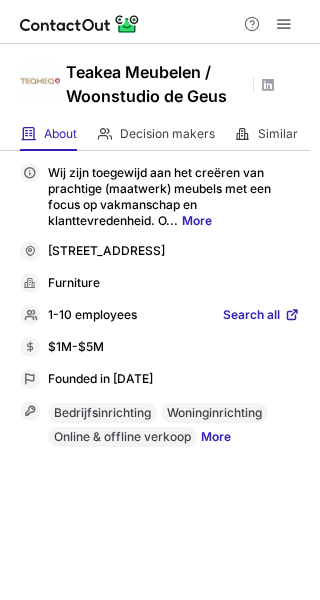 click on "Search all" at bounding box center (251, 316) 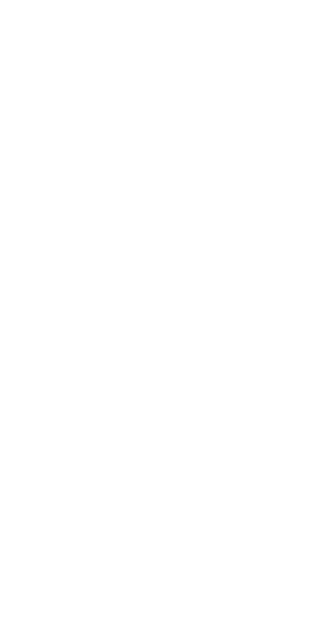scroll, scrollTop: 0, scrollLeft: 0, axis: both 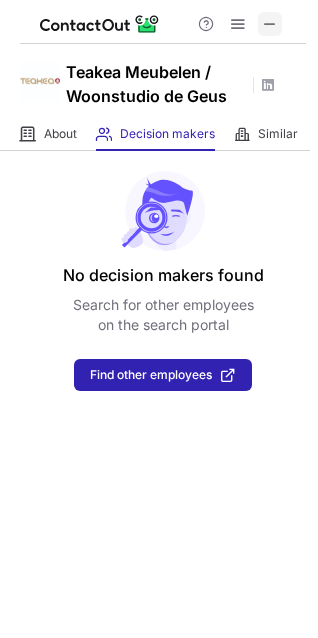 click at bounding box center [270, 24] 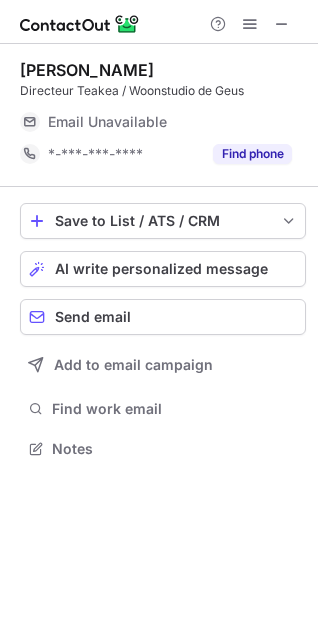 scroll, scrollTop: 10, scrollLeft: 10, axis: both 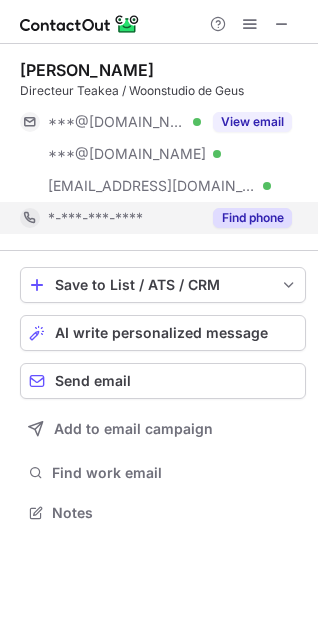 click on "Find phone" at bounding box center (252, 218) 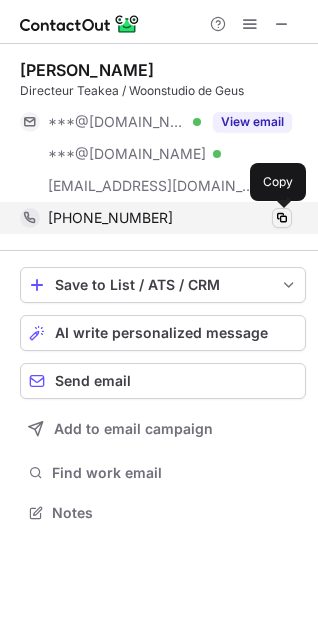 click at bounding box center [282, 218] 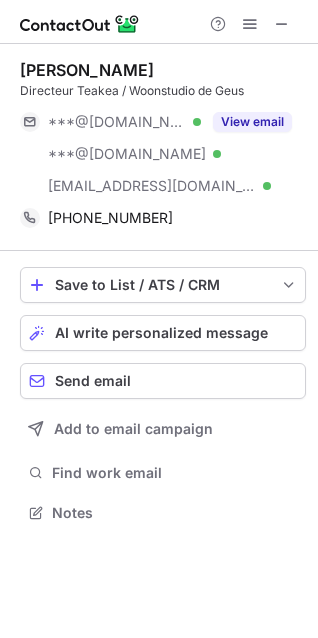 type 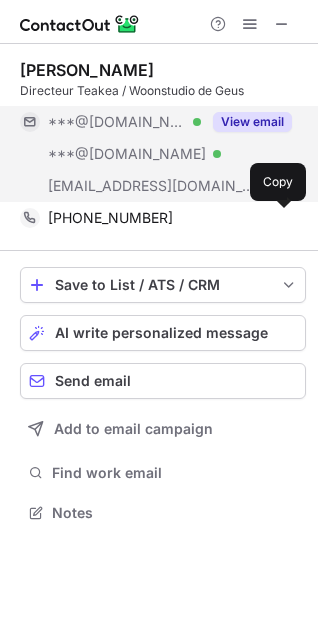 click on "View email" at bounding box center [252, 122] 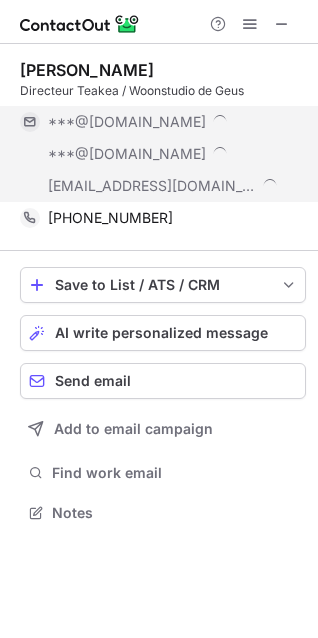 scroll, scrollTop: 10, scrollLeft: 10, axis: both 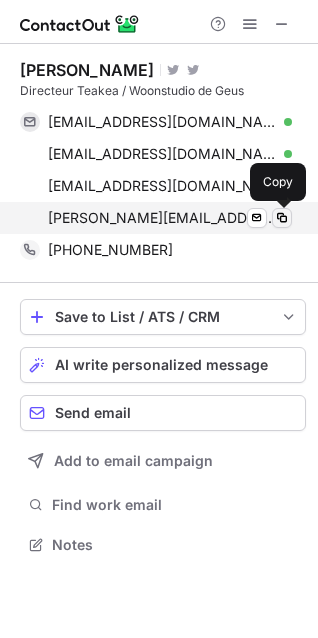 click at bounding box center (282, 218) 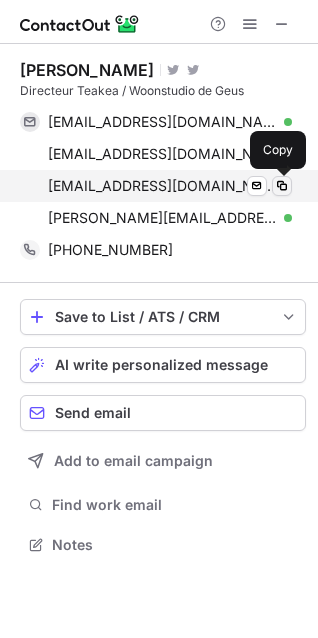 click at bounding box center [282, 186] 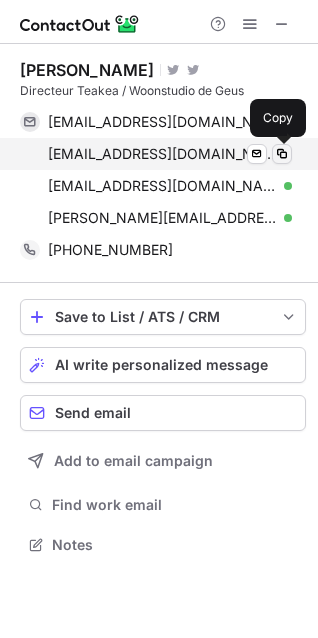 click at bounding box center [282, 154] 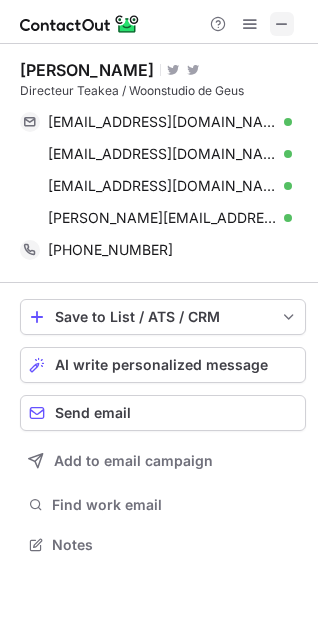 click at bounding box center (282, 24) 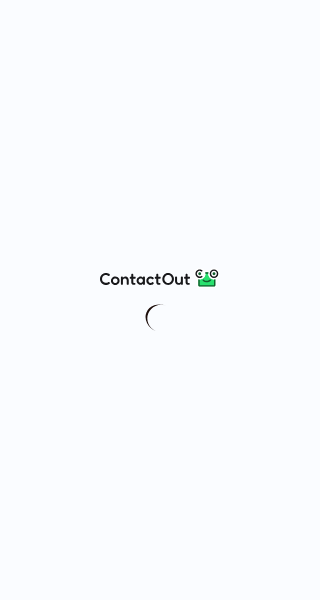 scroll, scrollTop: 0, scrollLeft: 0, axis: both 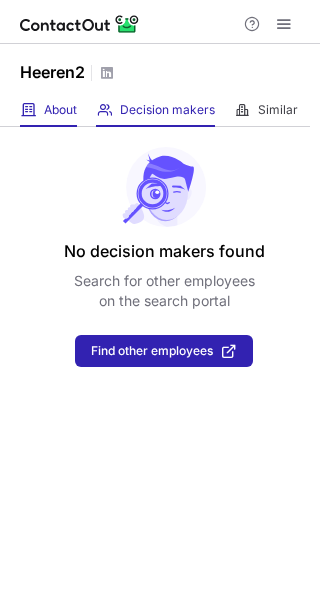 click on "About" at bounding box center [60, 110] 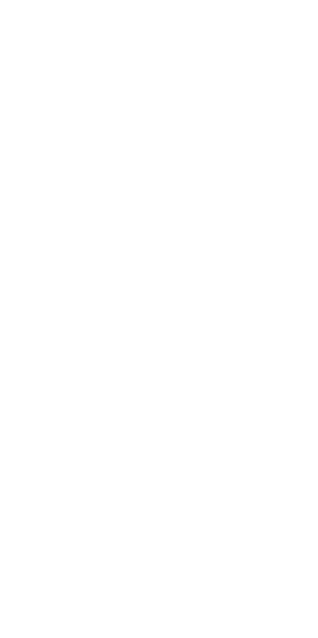 scroll, scrollTop: 0, scrollLeft: 0, axis: both 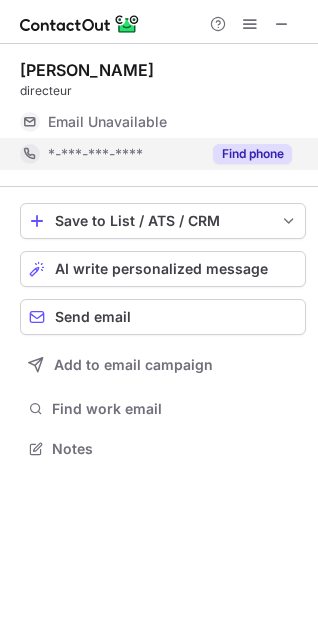 click on "Find phone" at bounding box center [252, 154] 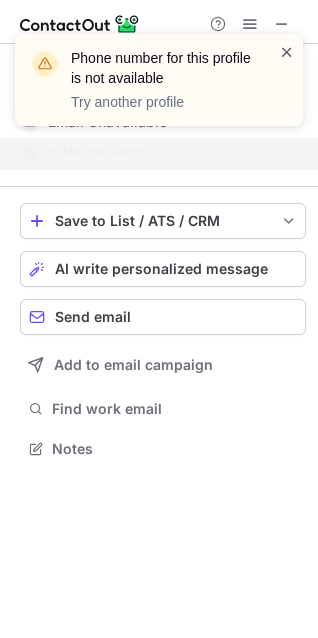click at bounding box center [287, 52] 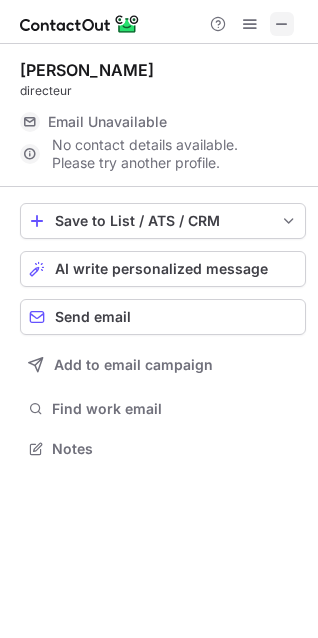 click at bounding box center [282, 24] 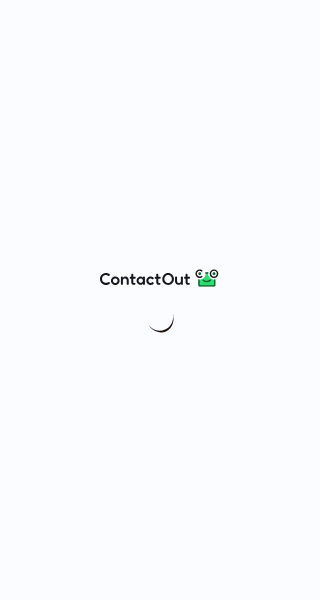 scroll, scrollTop: 0, scrollLeft: 0, axis: both 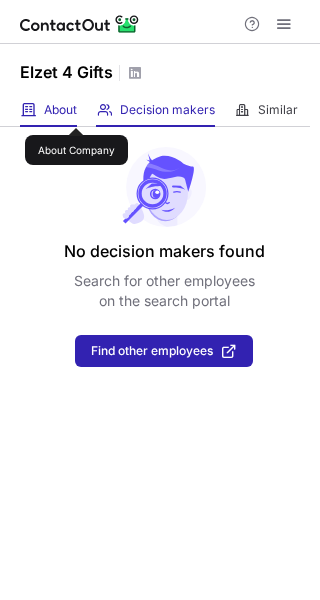 click on "About" at bounding box center (60, 110) 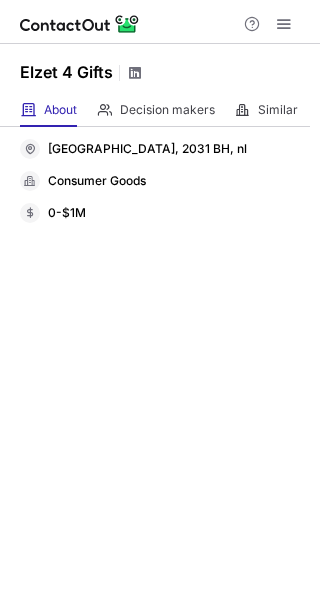 click at bounding box center [135, 73] 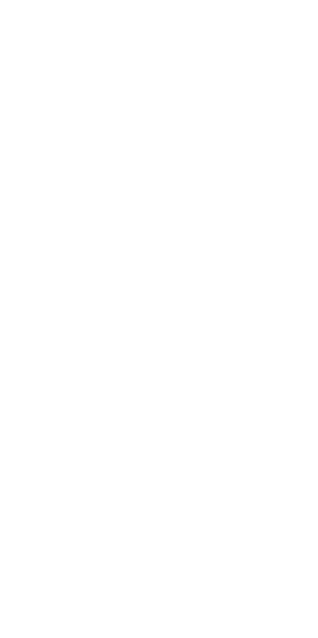 scroll, scrollTop: 0, scrollLeft: 0, axis: both 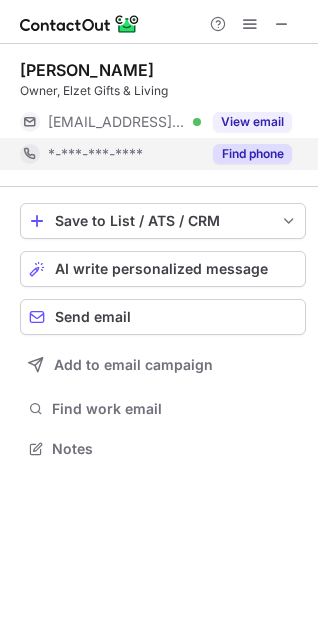 click on "Find phone" at bounding box center [252, 154] 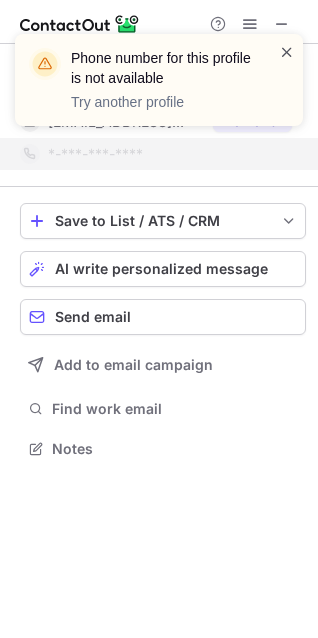 click at bounding box center [287, 52] 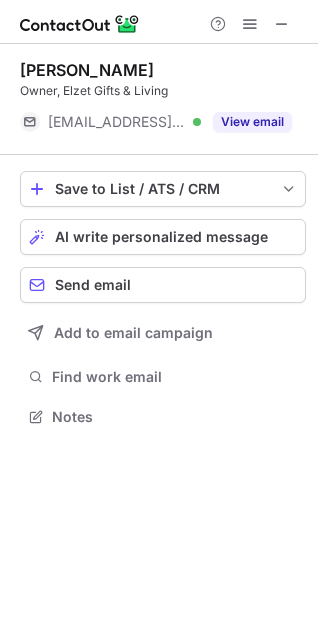 scroll, scrollTop: 403, scrollLeft: 318, axis: both 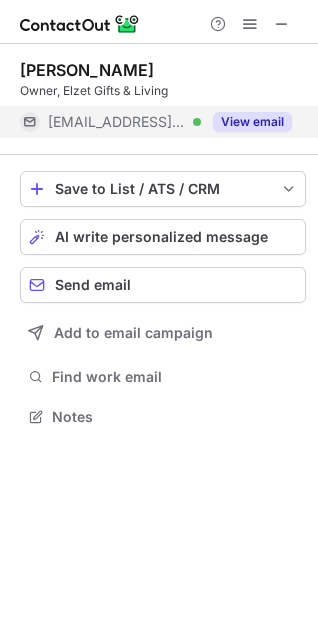 click on "View email" at bounding box center (252, 122) 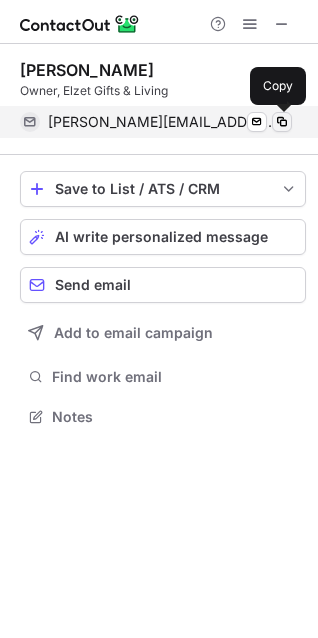 click at bounding box center (282, 122) 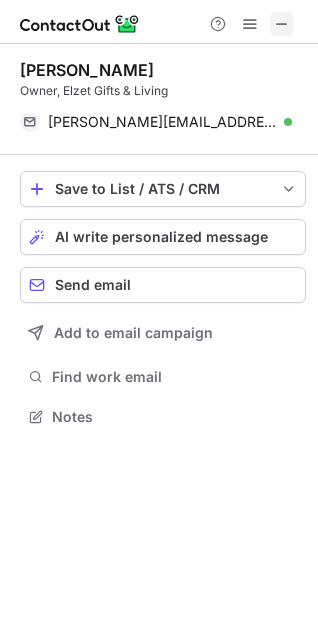 click at bounding box center (282, 24) 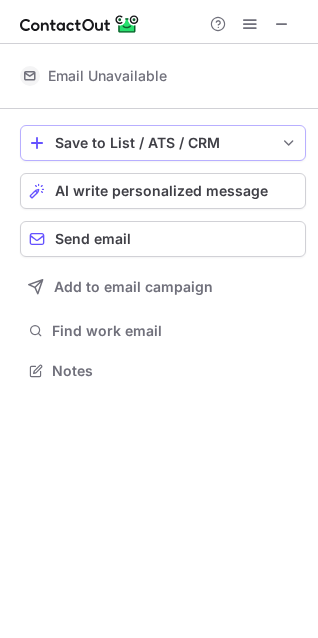 scroll, scrollTop: 441, scrollLeft: 318, axis: both 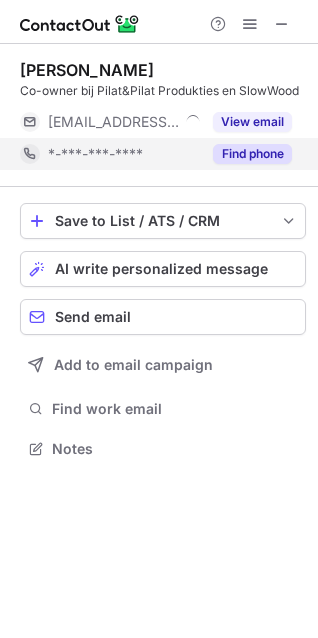 click on "Find phone" at bounding box center [252, 154] 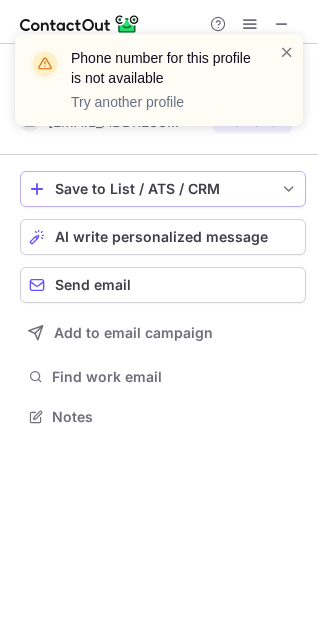scroll, scrollTop: 403, scrollLeft: 318, axis: both 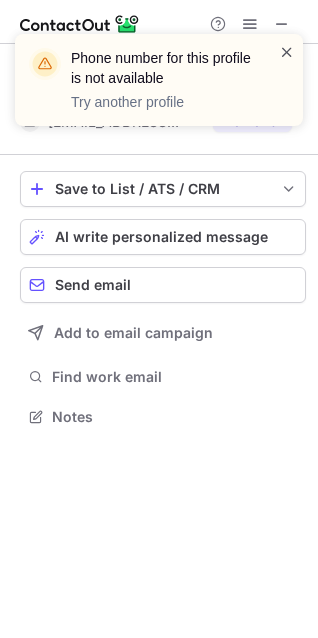 click at bounding box center (287, 52) 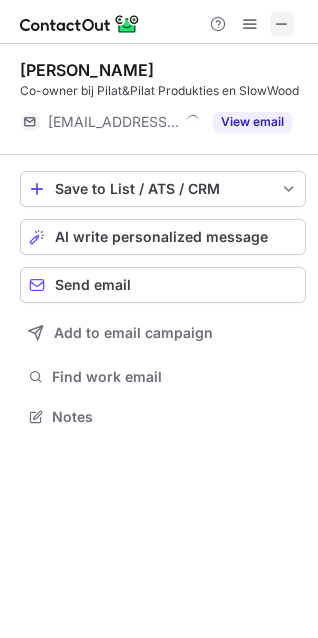 click at bounding box center (282, 24) 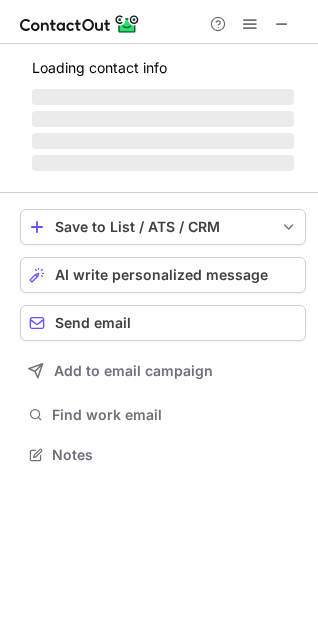 scroll, scrollTop: 10, scrollLeft: 10, axis: both 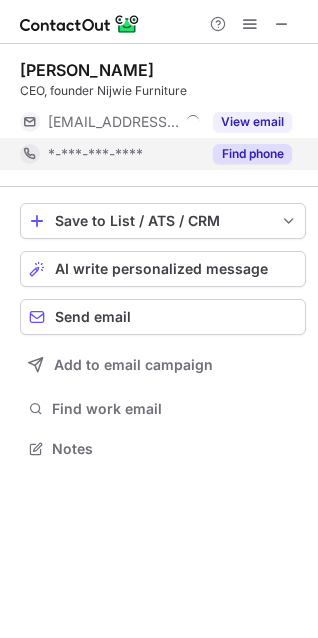 click on "Find phone" at bounding box center (252, 154) 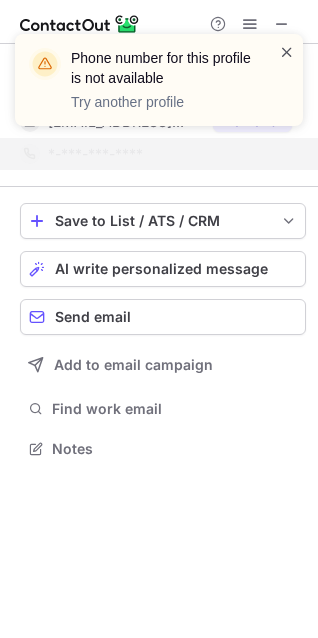 click at bounding box center (287, 52) 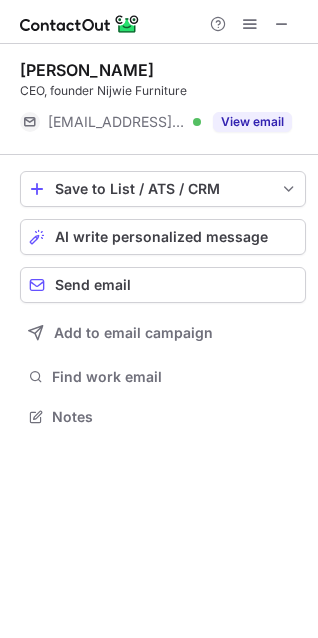 scroll, scrollTop: 403, scrollLeft: 318, axis: both 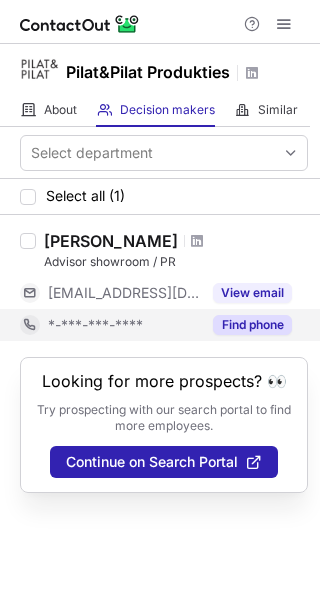 click on "Find phone" at bounding box center [252, 325] 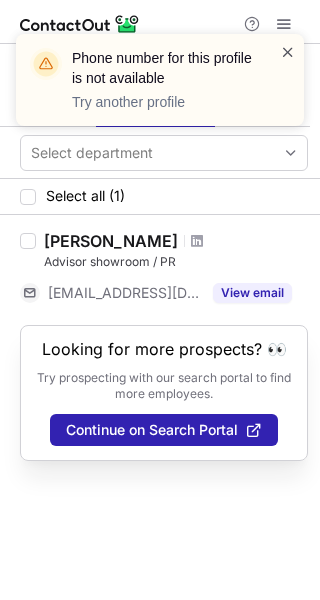 click at bounding box center (288, 52) 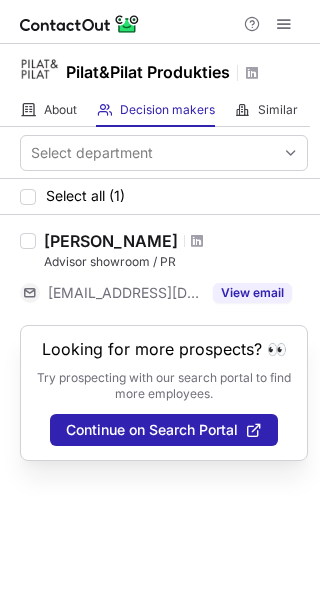 click on "Phone number for this profile is not available Try another profile" at bounding box center [160, 88] 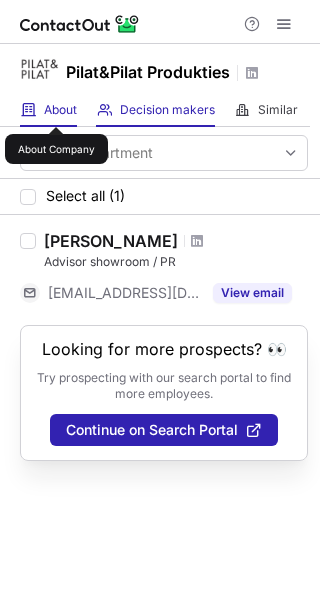 click on "About" at bounding box center [60, 110] 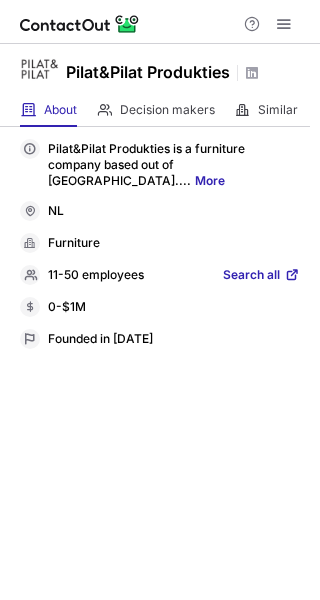 click on "Search all" at bounding box center [251, 276] 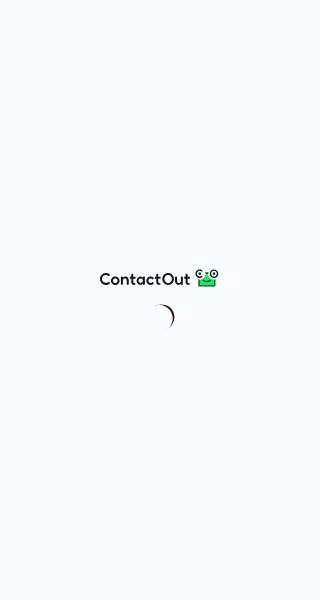 scroll, scrollTop: 0, scrollLeft: 0, axis: both 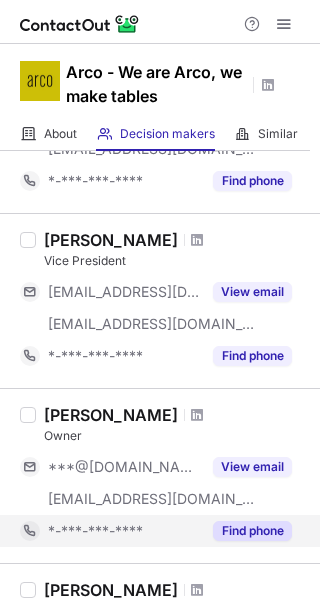 click on "Find phone" at bounding box center [252, 531] 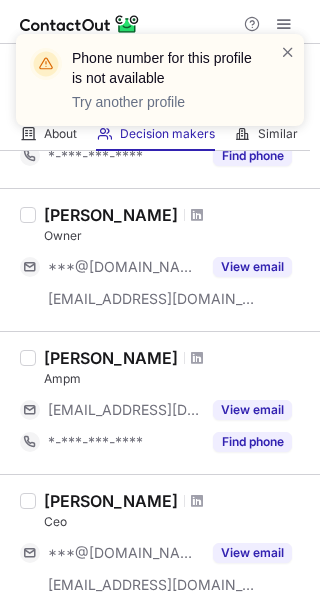 scroll, scrollTop: 500, scrollLeft: 0, axis: vertical 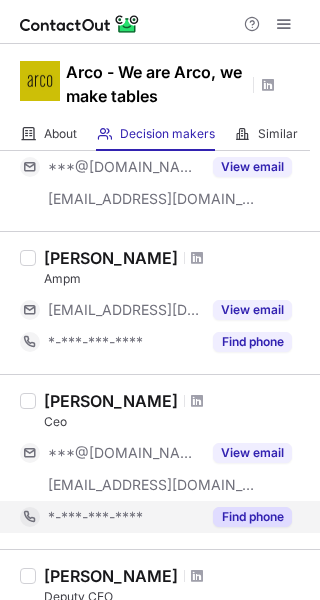 click on "Find phone" at bounding box center [252, 517] 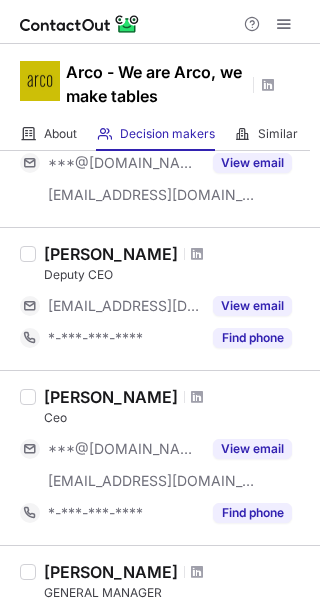 scroll, scrollTop: 800, scrollLeft: 0, axis: vertical 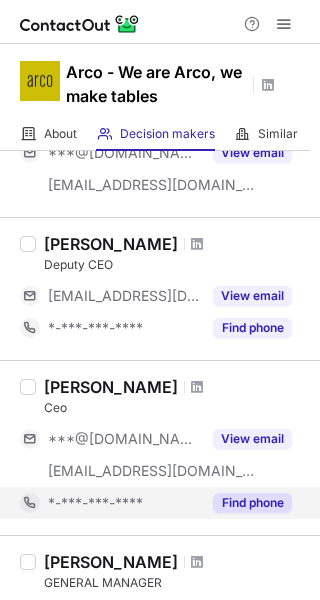 click on "Find phone" at bounding box center [252, 503] 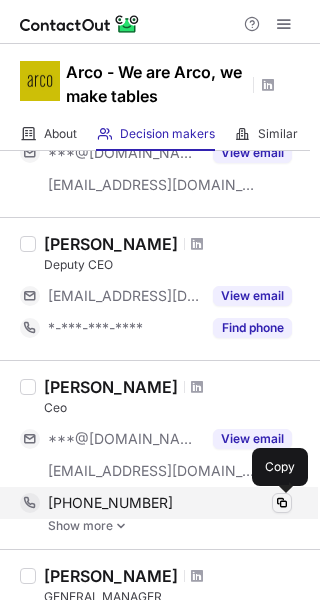 click at bounding box center (282, 503) 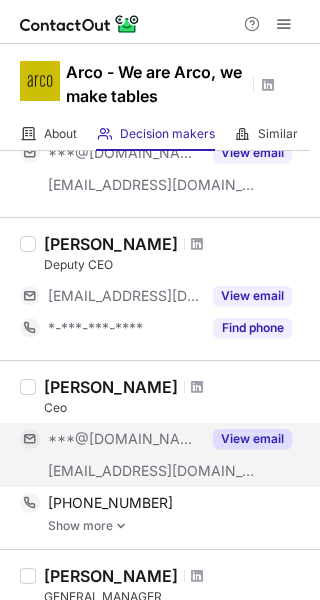 scroll, scrollTop: 1000, scrollLeft: 0, axis: vertical 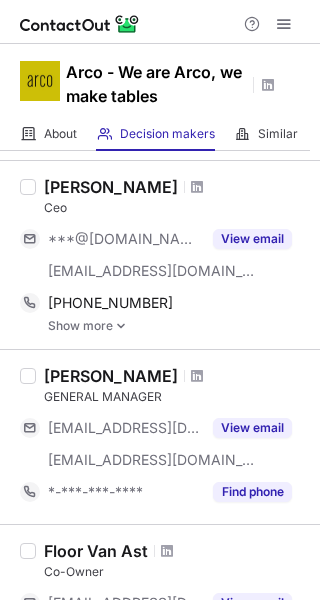 click on "Show more" at bounding box center (178, 326) 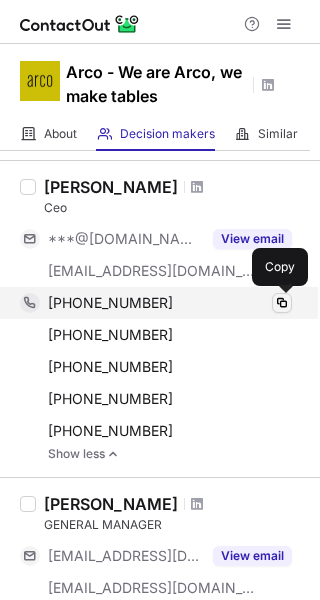 click at bounding box center (282, 303) 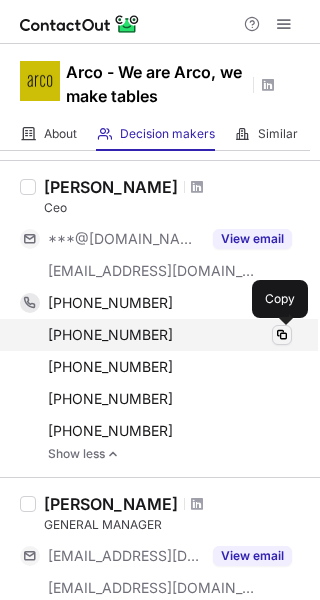 click at bounding box center (282, 335) 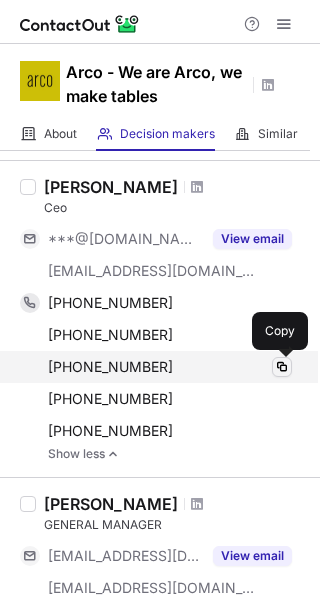 click at bounding box center [282, 367] 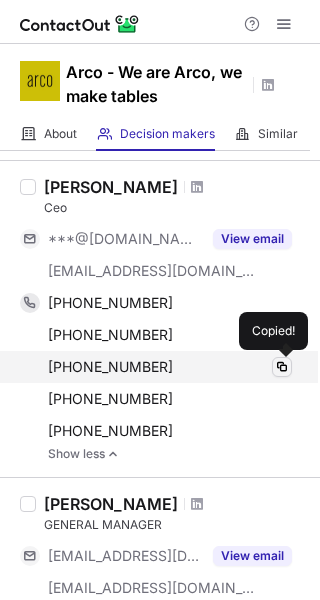 type 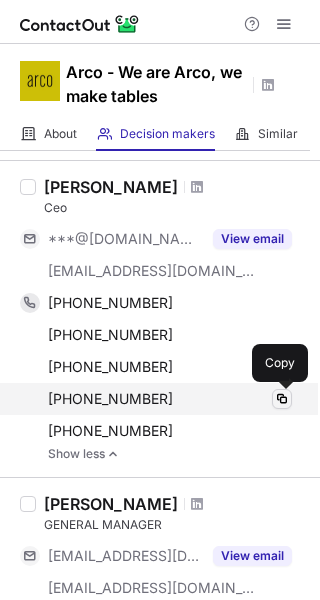 click at bounding box center [282, 399] 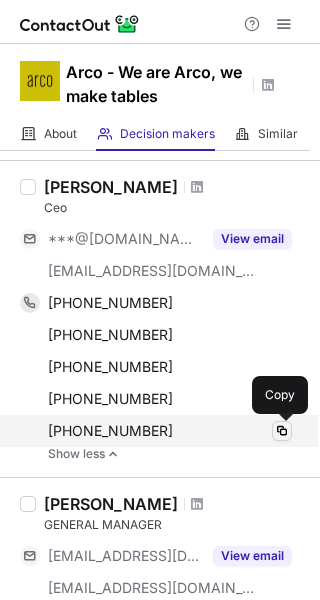 click at bounding box center (282, 431) 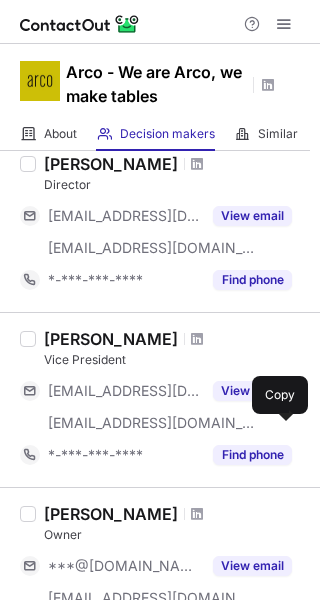 scroll, scrollTop: 100, scrollLeft: 0, axis: vertical 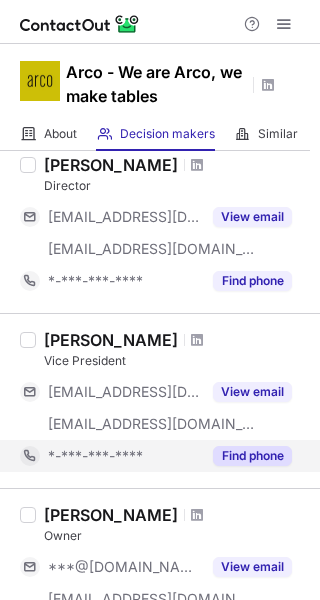 click on "Find phone" at bounding box center (252, 456) 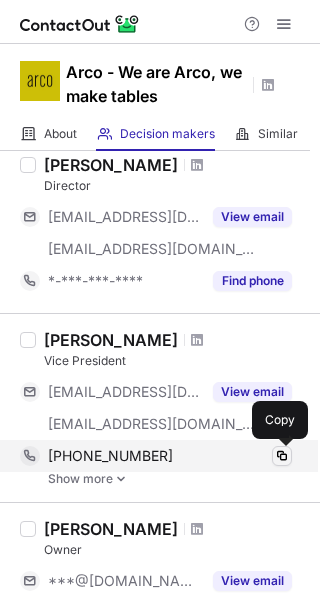 click at bounding box center [282, 456] 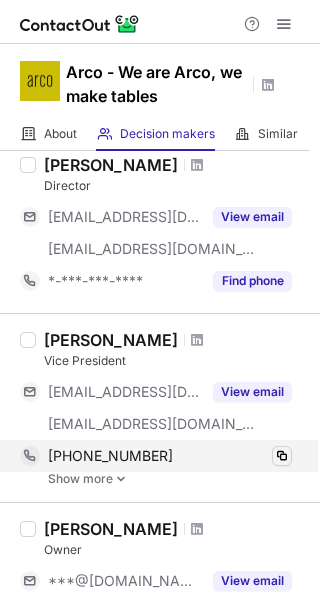 type 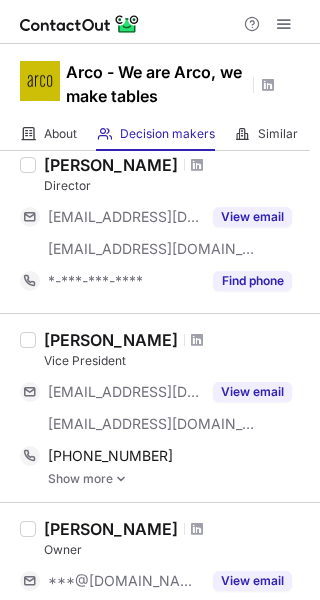 click on "Show more" at bounding box center [178, 479] 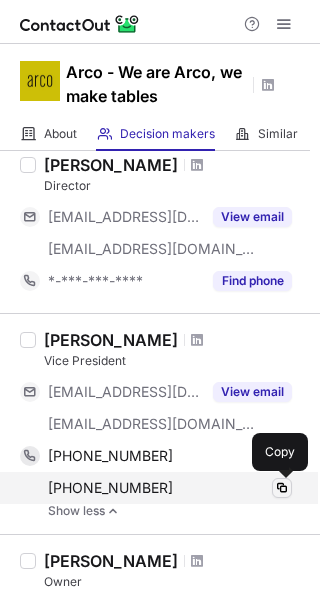 click at bounding box center [282, 488] 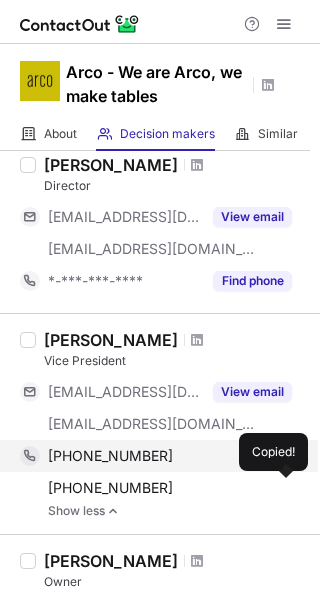 type 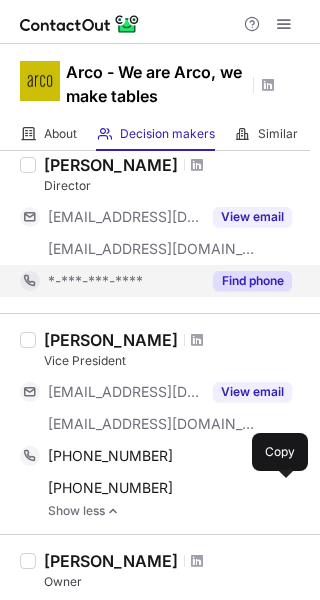 scroll, scrollTop: 0, scrollLeft: 0, axis: both 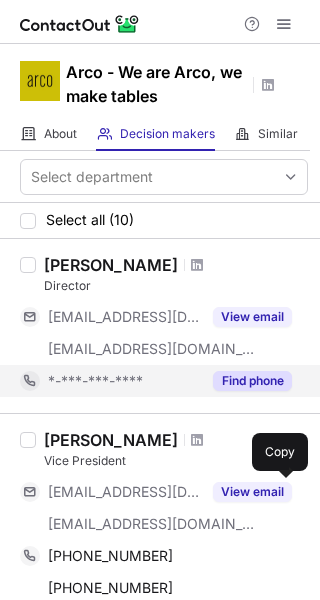 click on "Find phone" at bounding box center [252, 381] 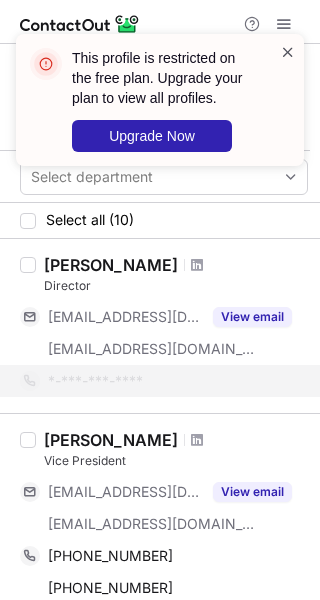click at bounding box center (288, 52) 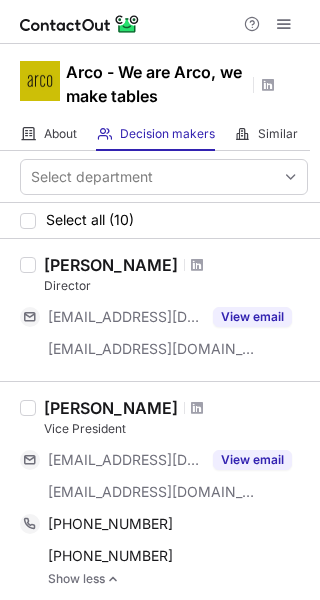 click at bounding box center (284, 24) 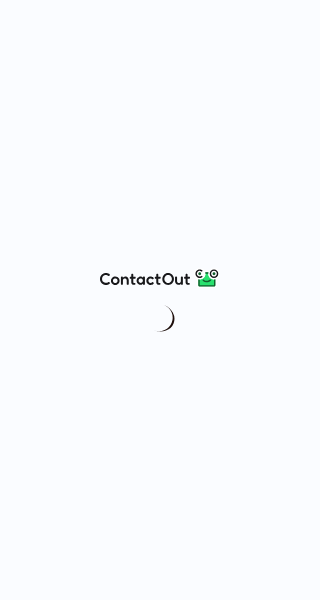 scroll, scrollTop: 0, scrollLeft: 0, axis: both 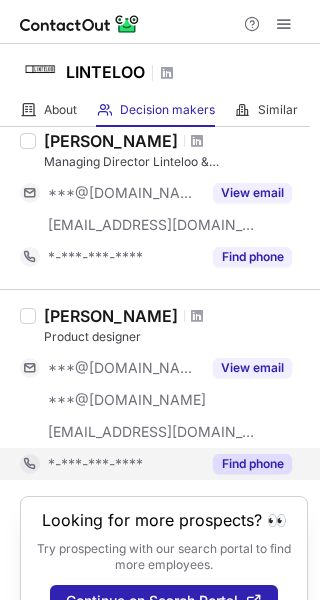 click on "Find phone" at bounding box center [252, 464] 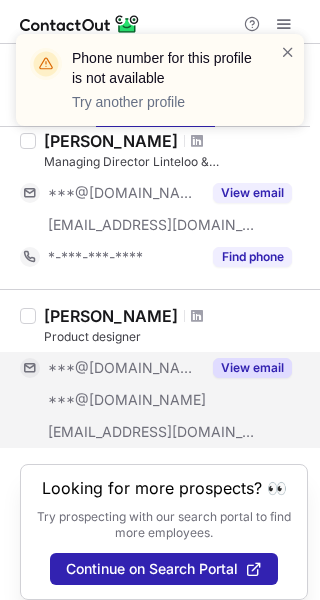 scroll, scrollTop: 116, scrollLeft: 0, axis: vertical 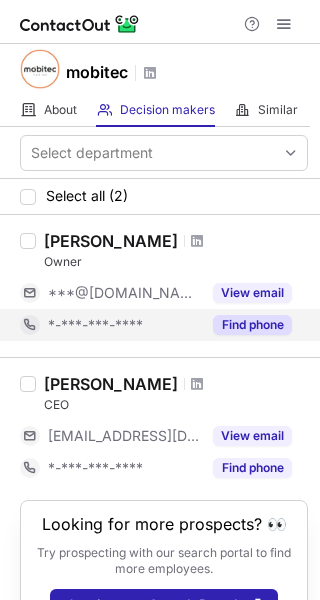 click on "Find phone" at bounding box center (252, 325) 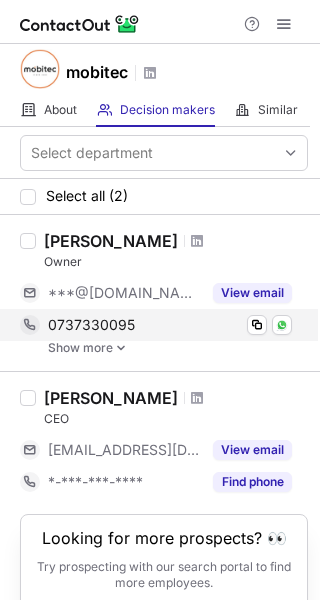 click on "[PHONE_NUMBER] Copy WhatsApp" at bounding box center [156, 325] 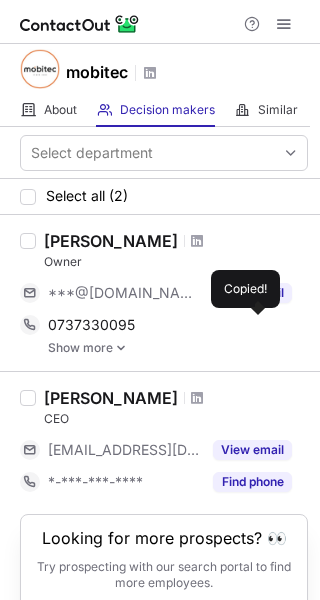 click on "Show more" at bounding box center [178, 348] 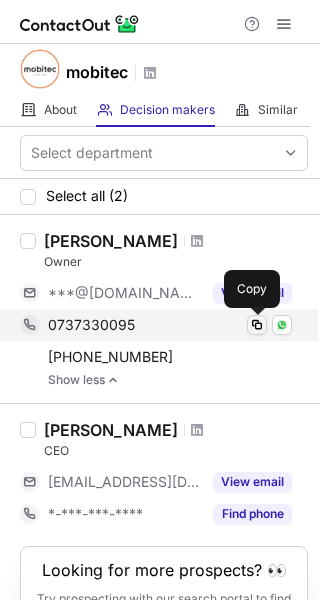 click at bounding box center [257, 325] 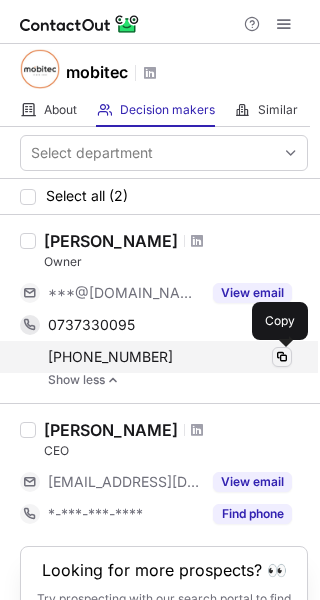 click at bounding box center (282, 357) 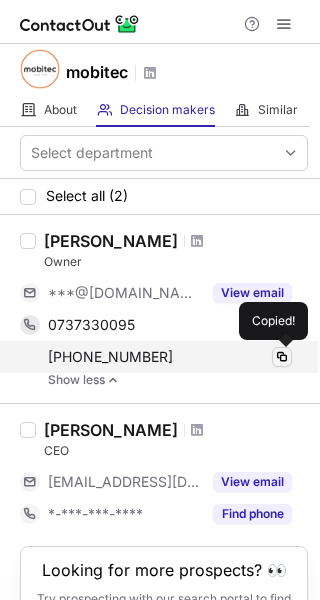 type 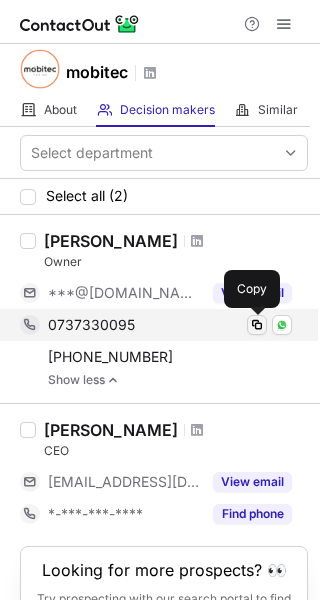 click at bounding box center (257, 325) 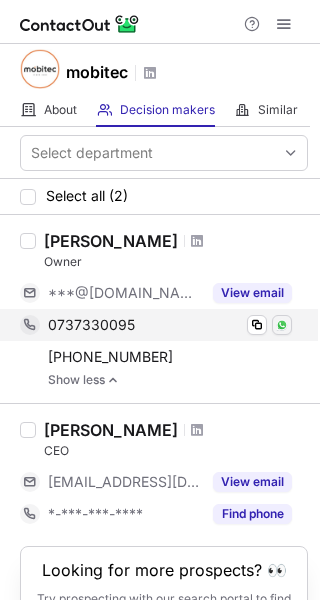 click at bounding box center (282, 325) 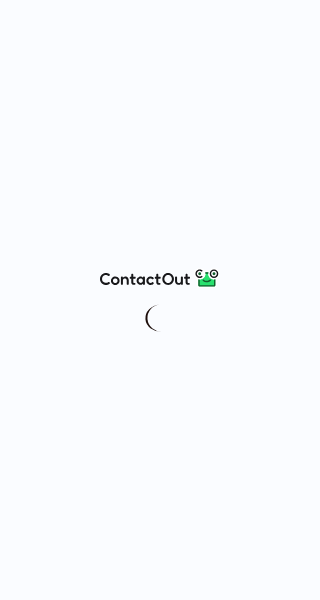 scroll, scrollTop: 0, scrollLeft: 0, axis: both 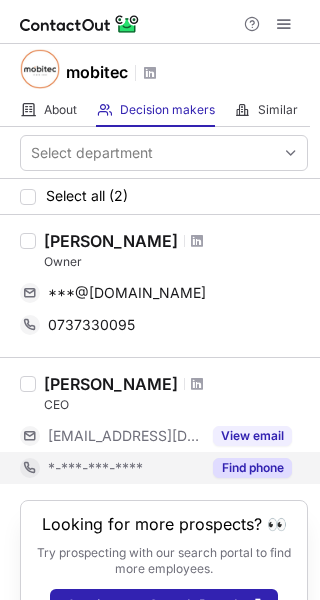 click on "Find phone" at bounding box center (252, 468) 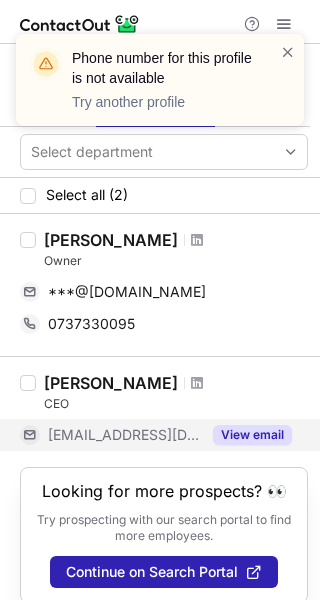 scroll, scrollTop: 0, scrollLeft: 0, axis: both 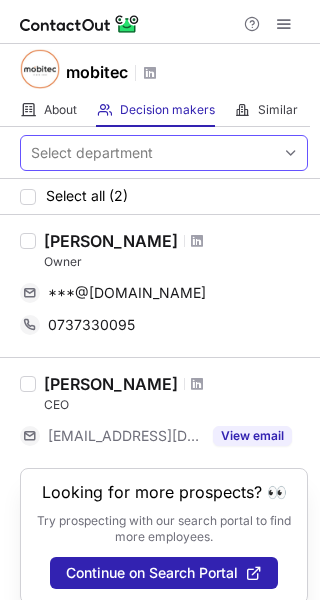 click on "Select department" at bounding box center [92, 153] 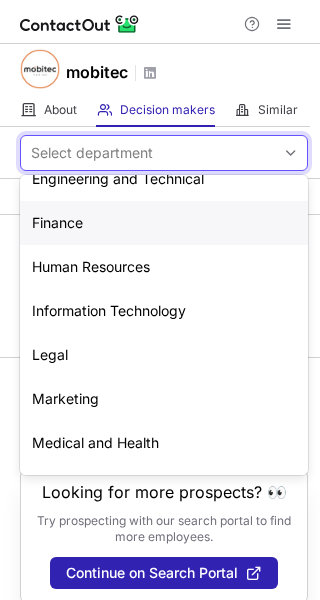 scroll, scrollTop: 148, scrollLeft: 0, axis: vertical 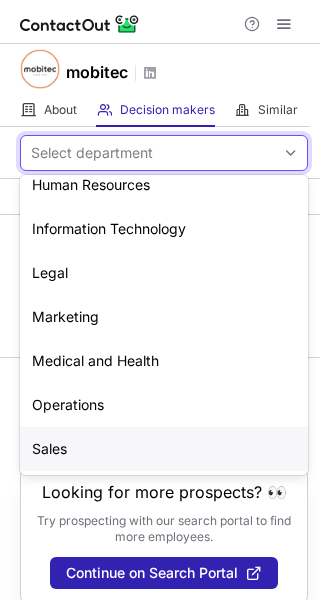 click on "Sales" at bounding box center [164, 449] 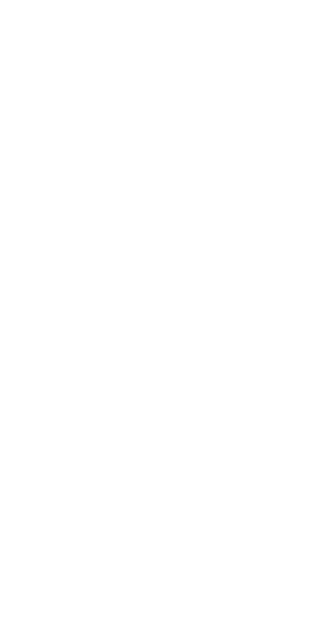 scroll, scrollTop: 0, scrollLeft: 0, axis: both 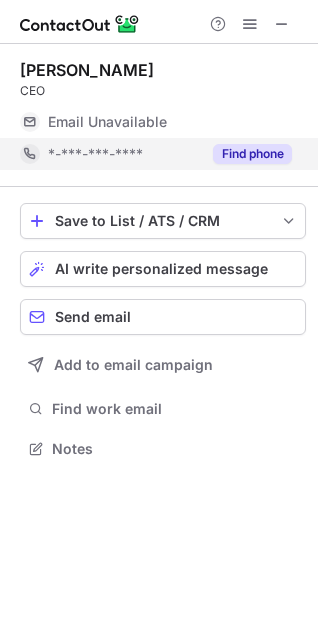 click on "Find phone" at bounding box center (252, 154) 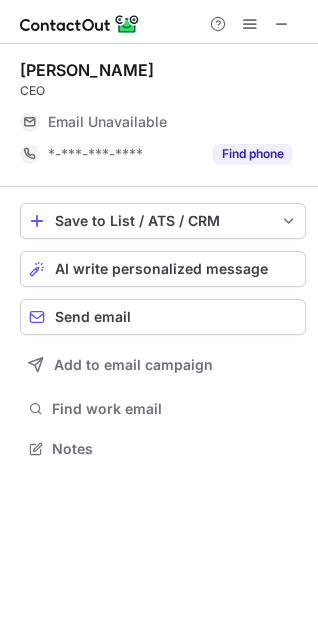 scroll, scrollTop: 435, scrollLeft: 318, axis: both 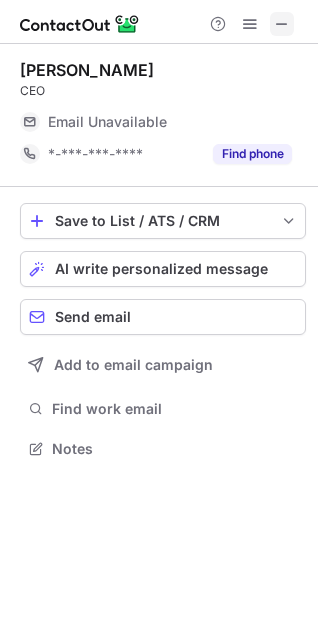 click at bounding box center [282, 24] 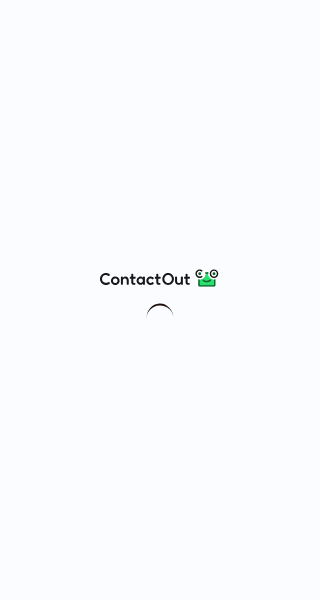 scroll, scrollTop: 0, scrollLeft: 0, axis: both 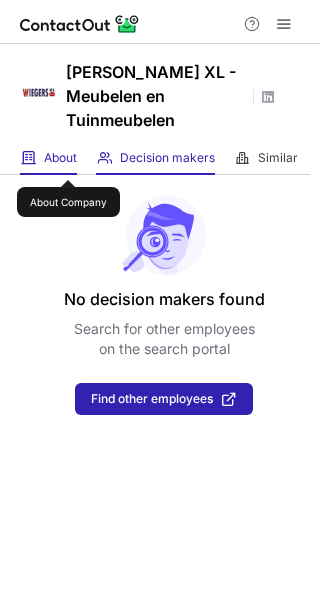 click on "About" at bounding box center [60, 158] 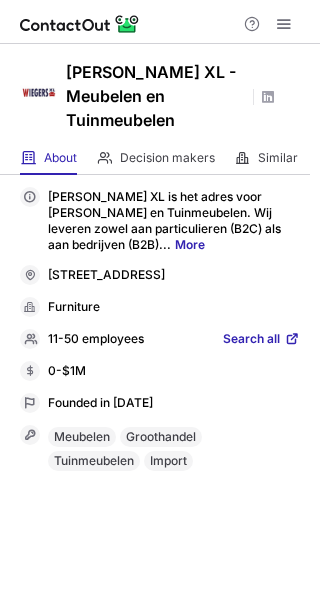 click on "Search all" at bounding box center [251, 340] 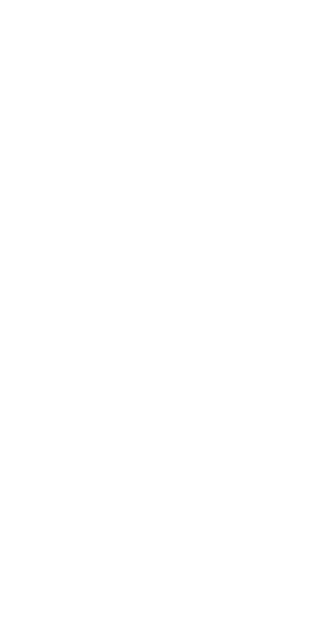 scroll, scrollTop: 0, scrollLeft: 0, axis: both 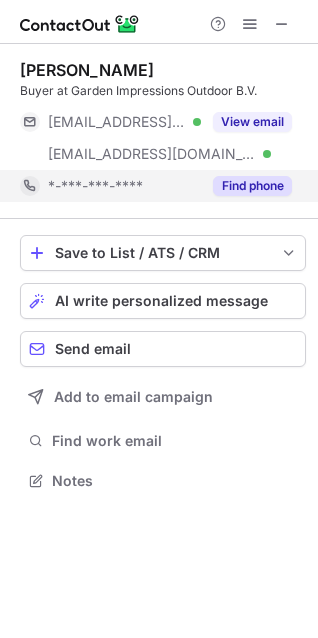 click on "Find phone" at bounding box center [252, 186] 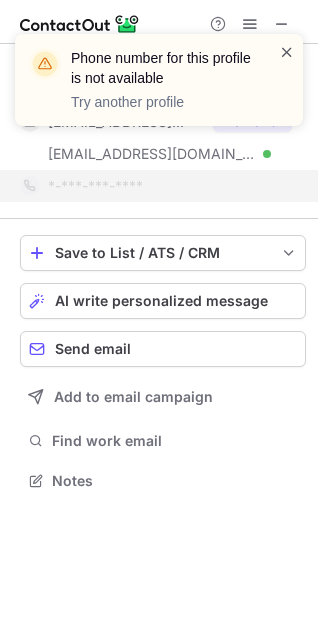 click at bounding box center [287, 52] 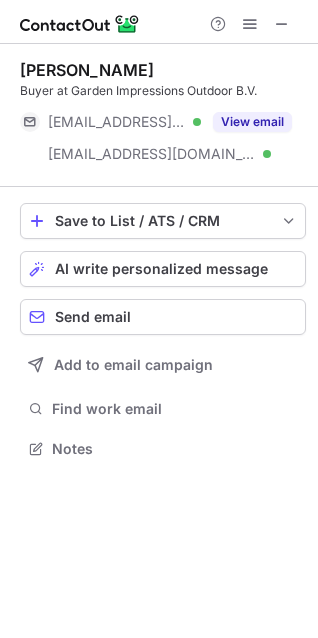 scroll, scrollTop: 435, scrollLeft: 318, axis: both 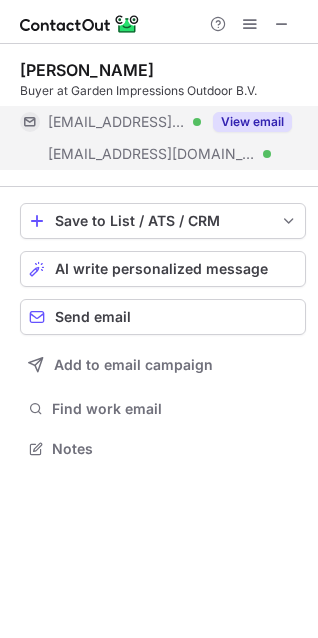 click on "View email" at bounding box center (252, 122) 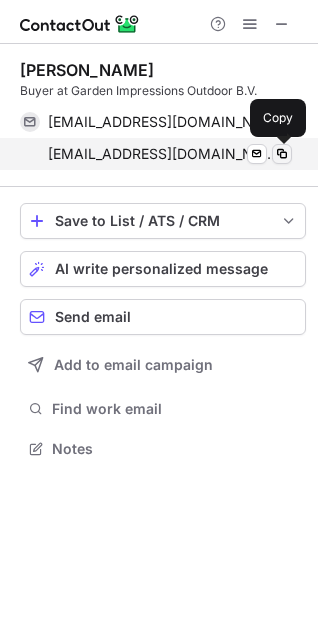 click at bounding box center (282, 154) 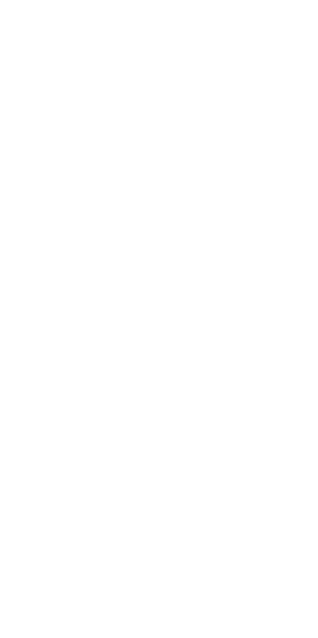 scroll, scrollTop: 0, scrollLeft: 0, axis: both 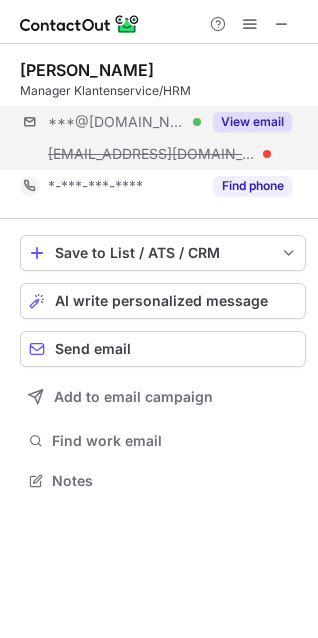 click on "Find phone" at bounding box center [252, 186] 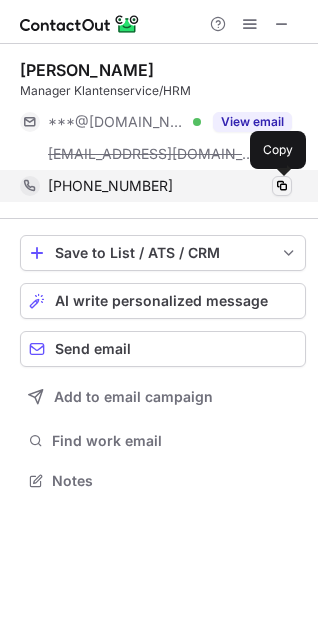 click at bounding box center [282, 186] 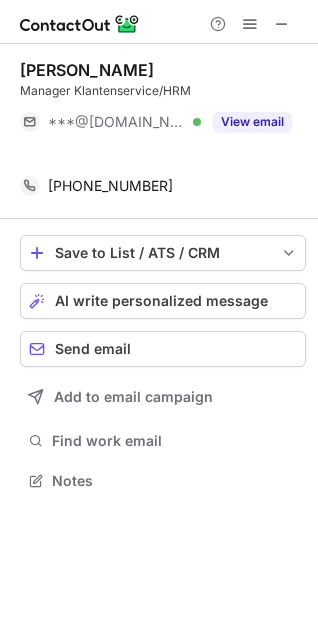 scroll, scrollTop: 435, scrollLeft: 318, axis: both 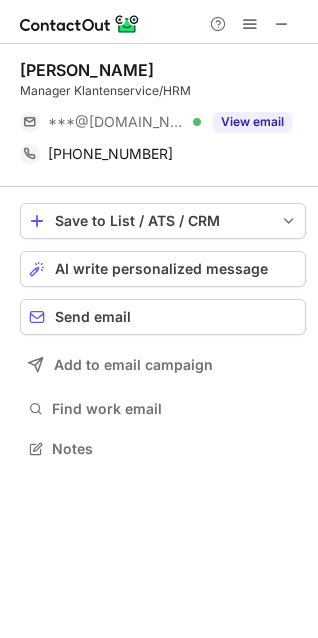 type 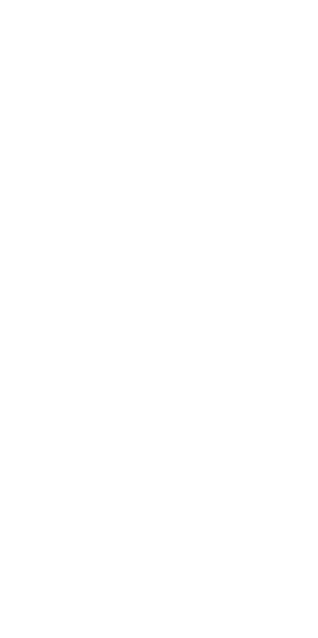 scroll, scrollTop: 0, scrollLeft: 0, axis: both 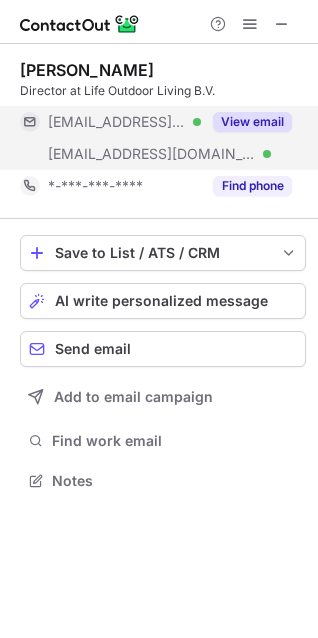 click on "View email" at bounding box center (252, 122) 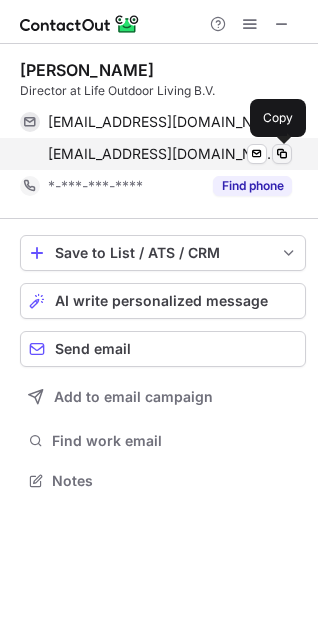 click at bounding box center (282, 154) 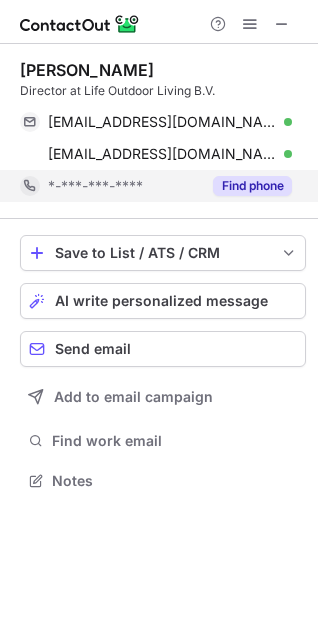 click on "Find phone" at bounding box center (252, 186) 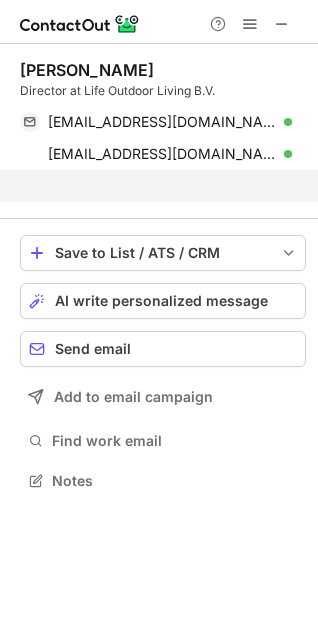 scroll, scrollTop: 435, scrollLeft: 318, axis: both 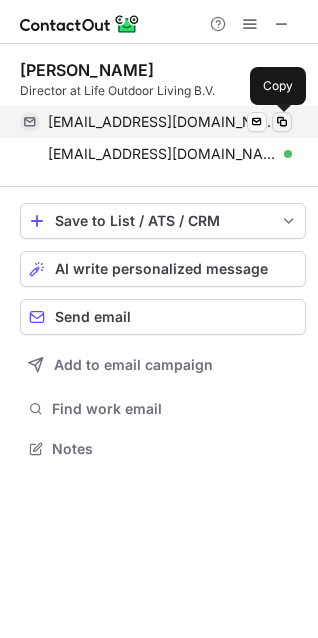 click at bounding box center [282, 122] 